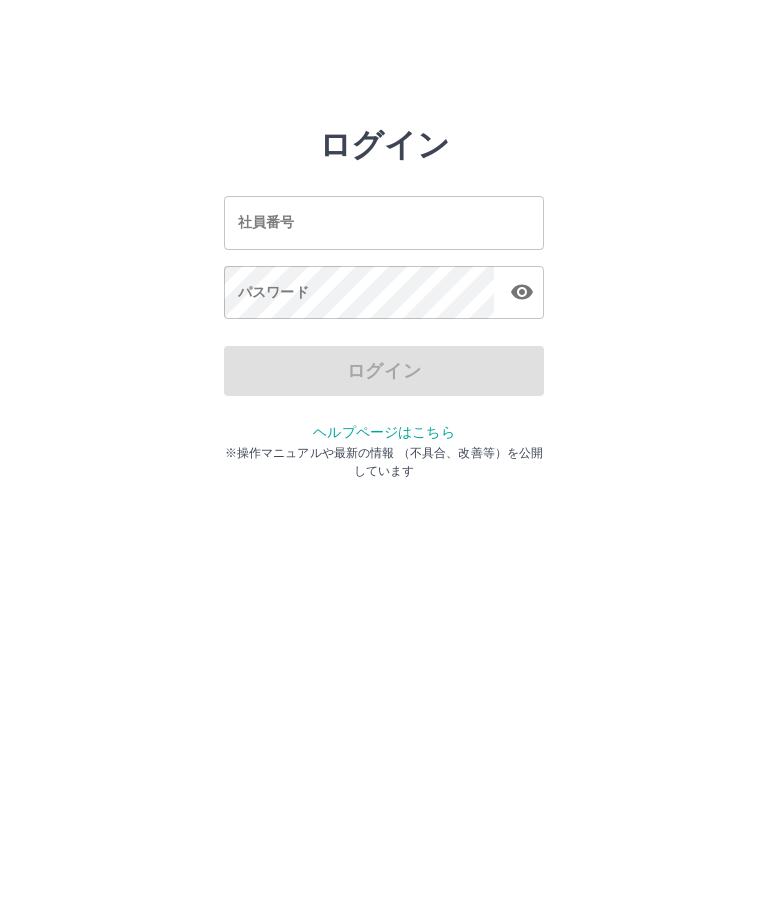 scroll, scrollTop: 0, scrollLeft: 0, axis: both 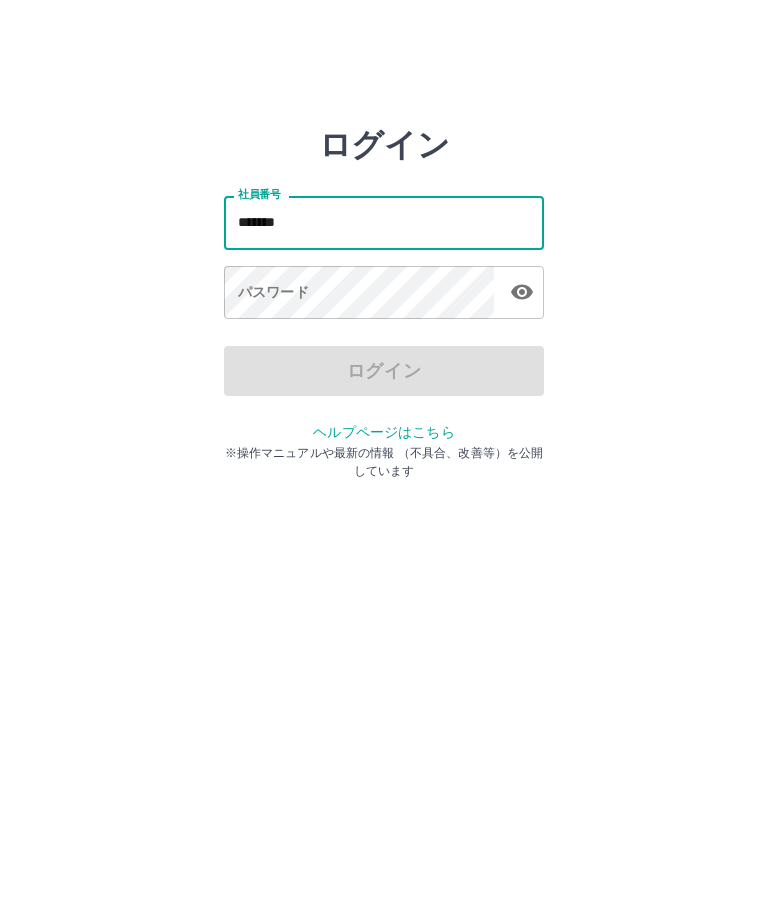 type on "*******" 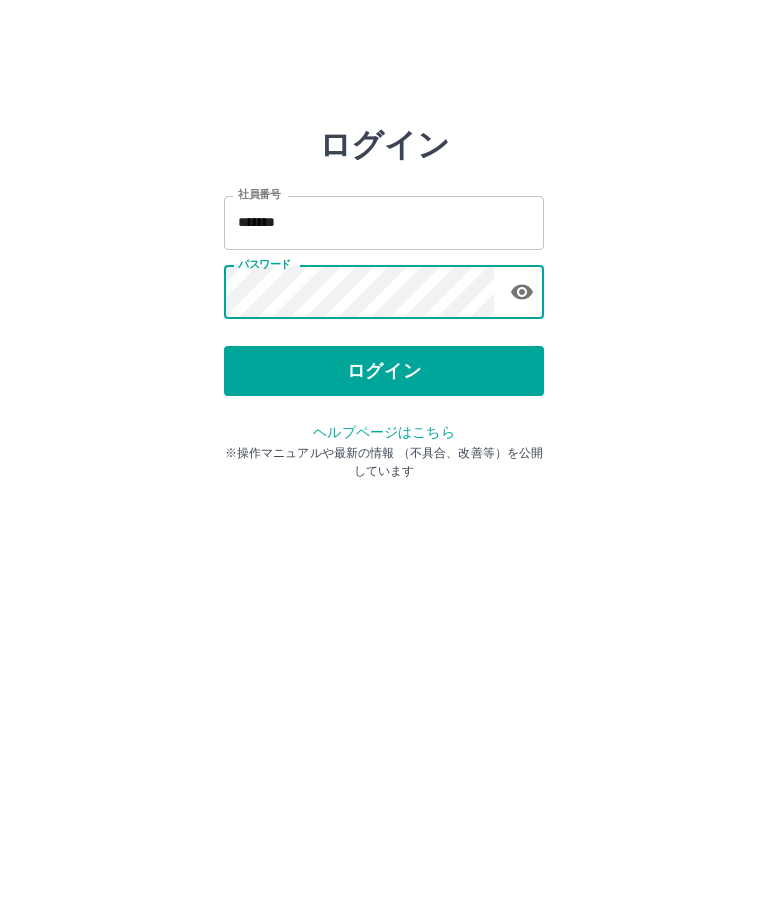click on "ログイン" at bounding box center [384, 371] 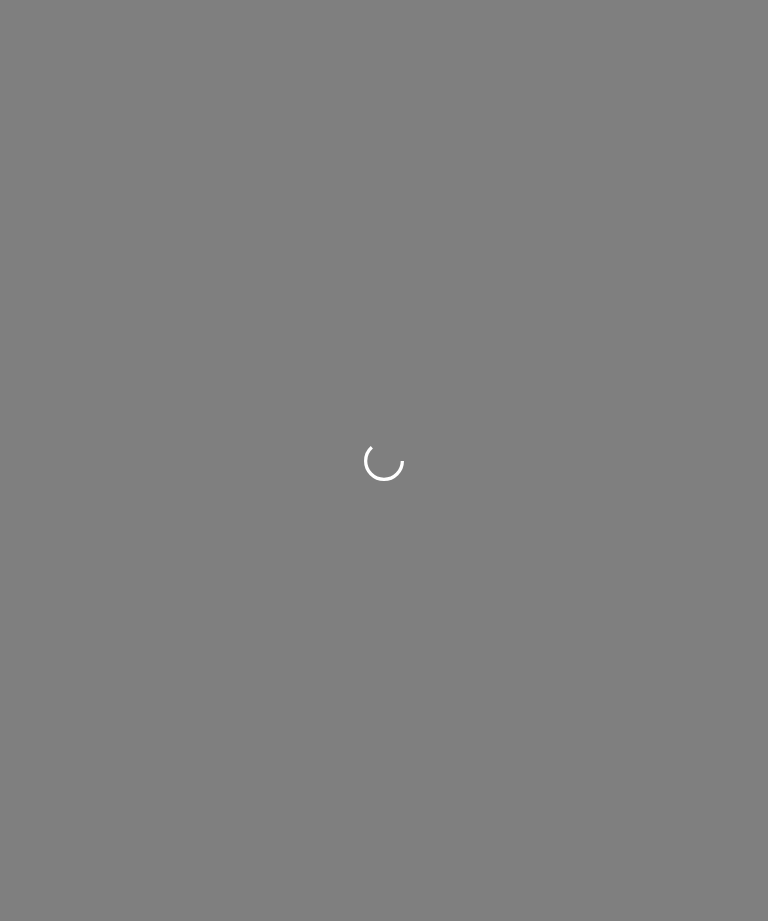 scroll, scrollTop: 0, scrollLeft: 0, axis: both 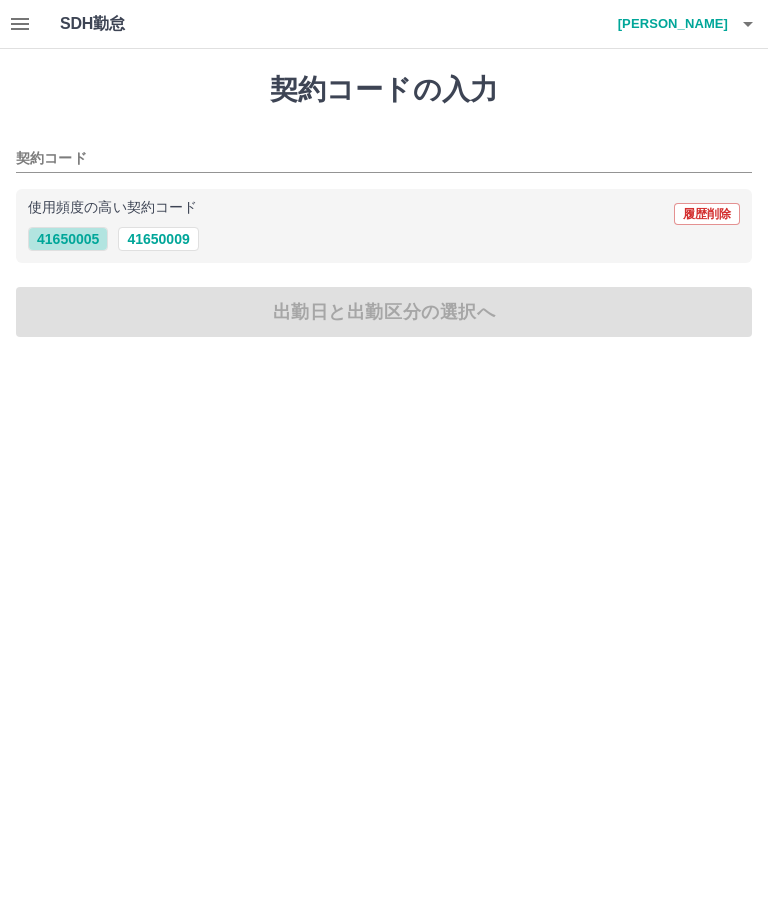 click on "41650005" at bounding box center [68, 239] 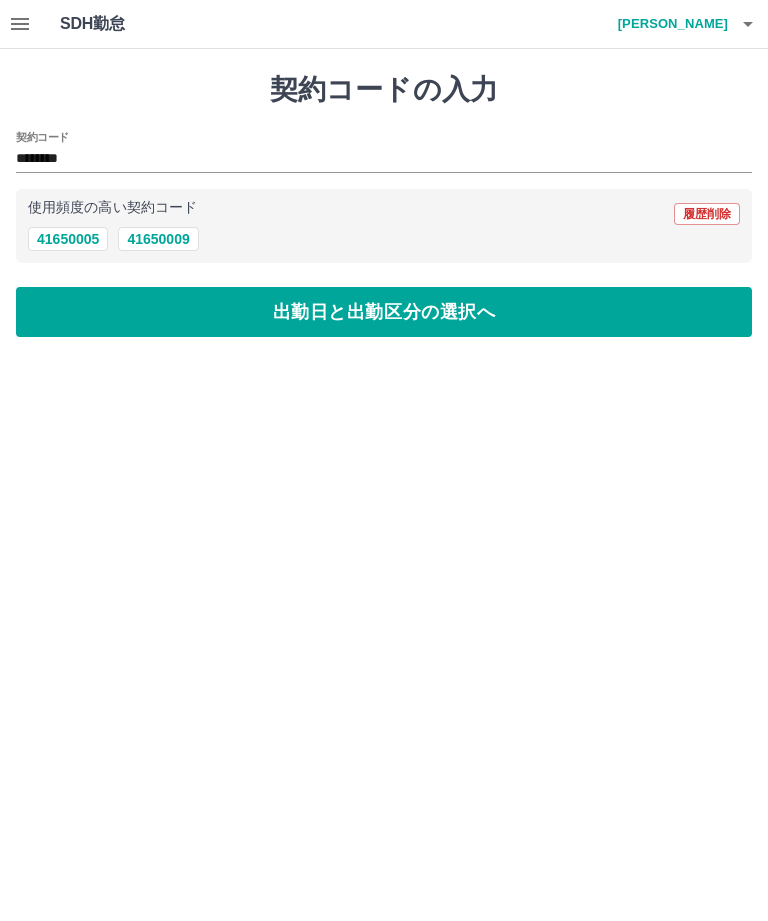 click on "出勤日と出勤区分の選択へ" at bounding box center [384, 312] 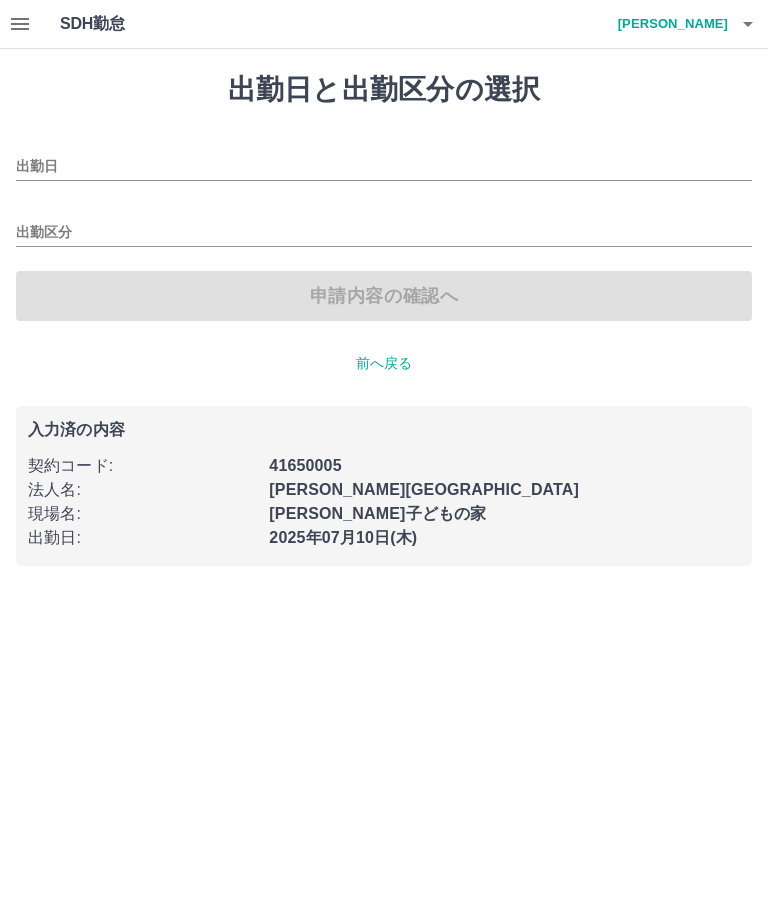 type on "**********" 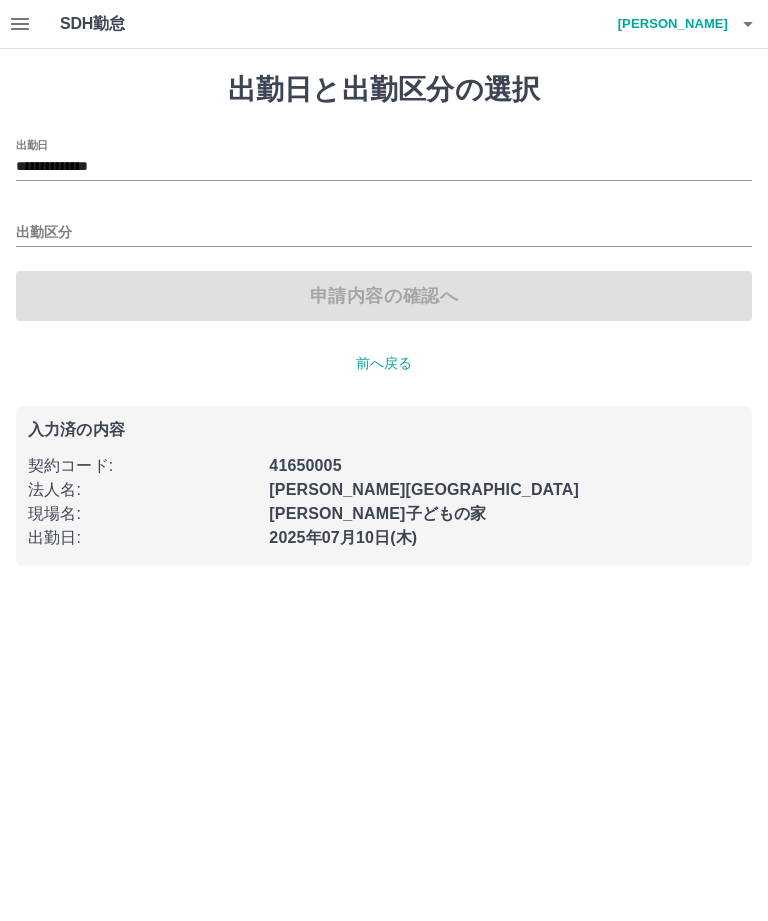 click on "出勤区分" at bounding box center (384, 226) 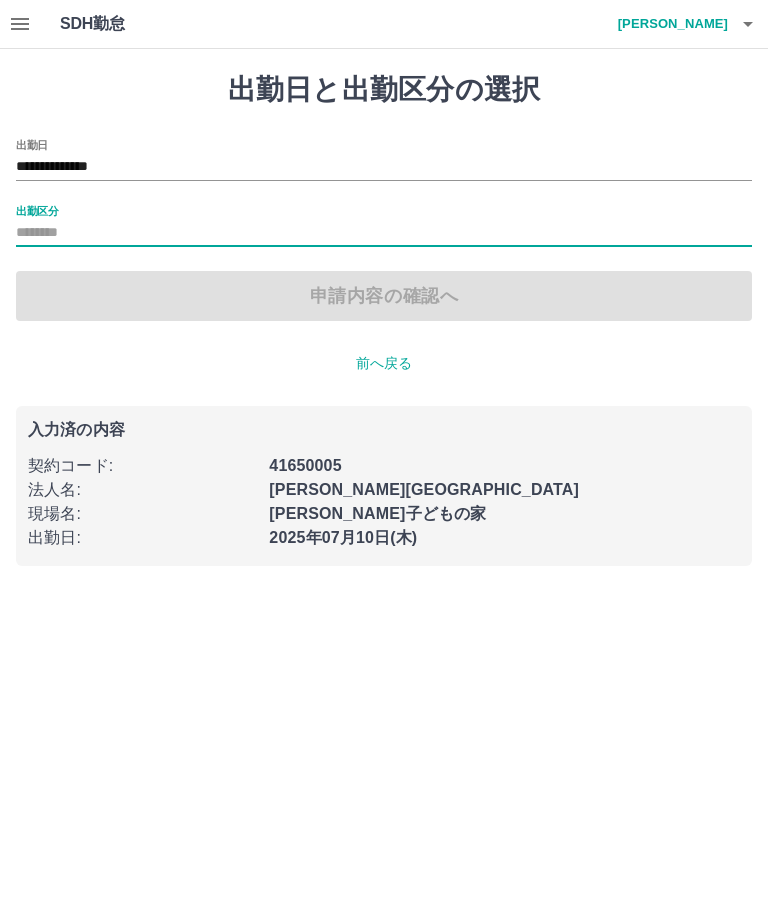click on "出勤区分" at bounding box center (384, 233) 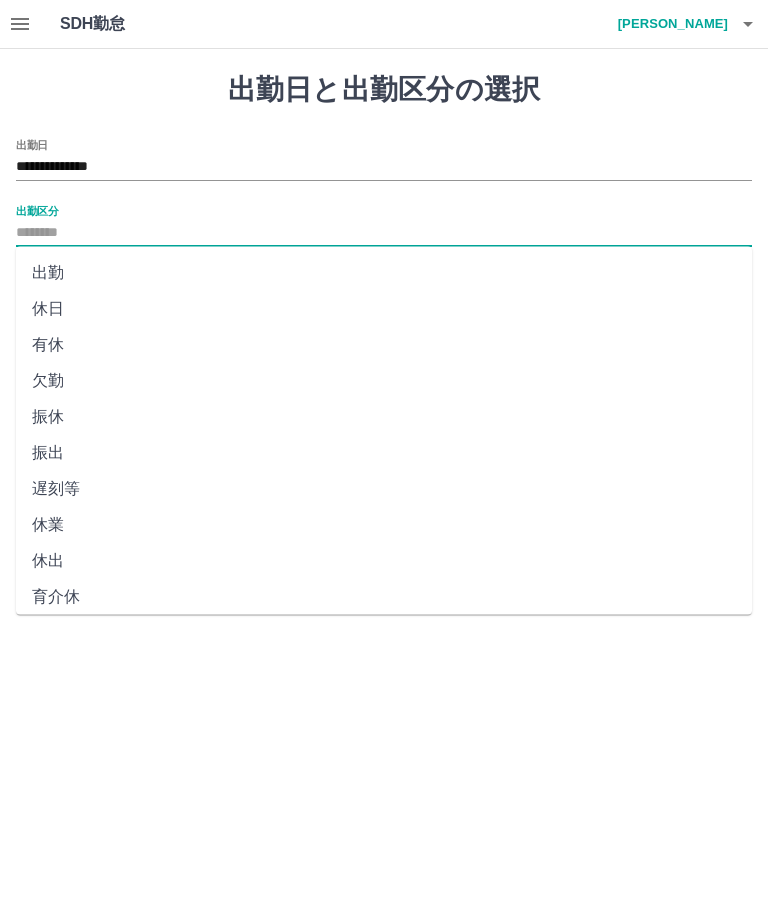 click on "出勤" at bounding box center [384, 273] 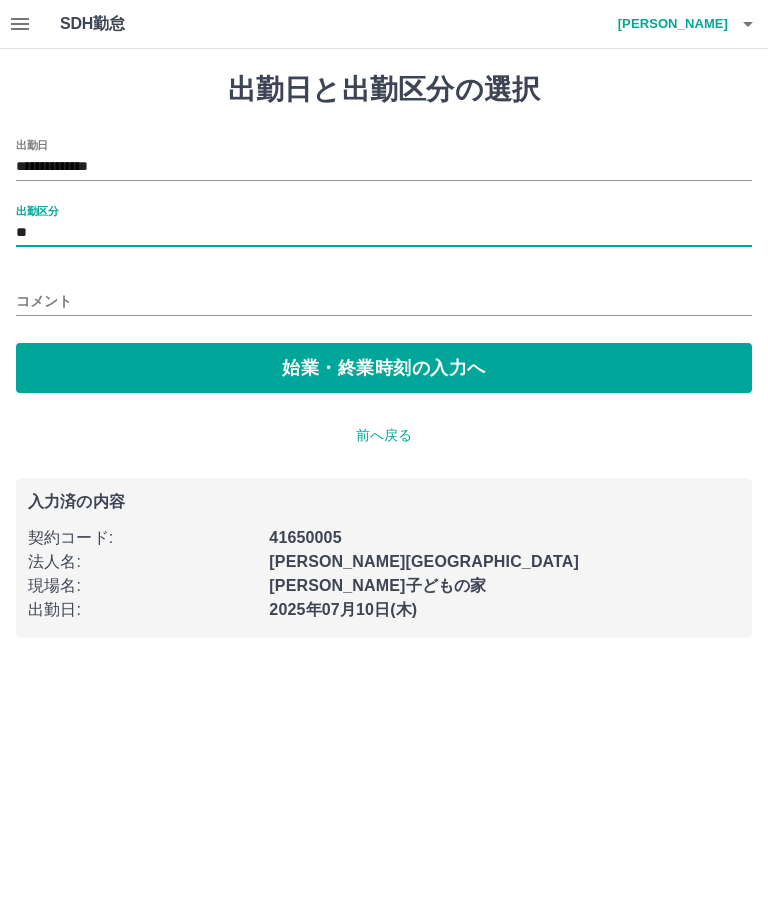 click on "コメント" at bounding box center (384, 301) 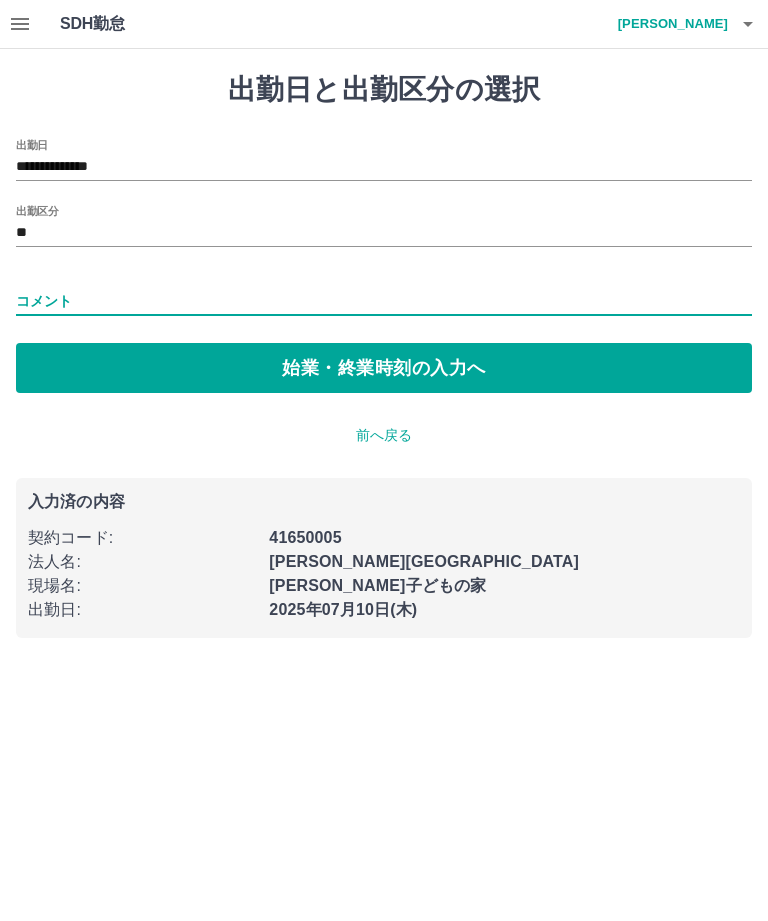 click on "始業・終業時刻の入力へ" at bounding box center [384, 368] 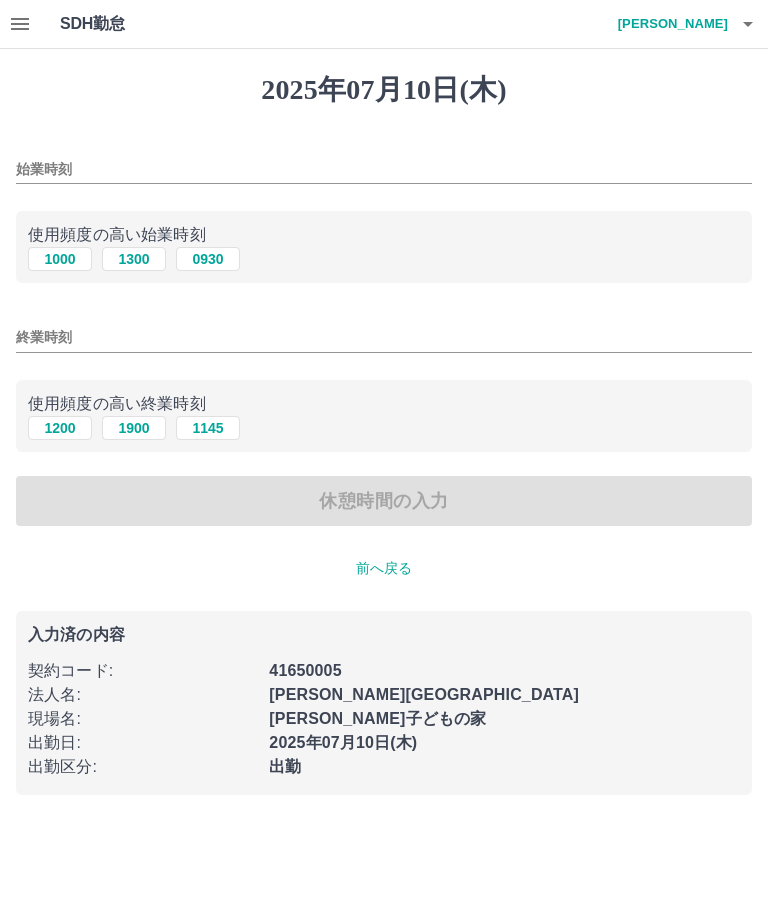 click on "始業時刻" at bounding box center [384, 169] 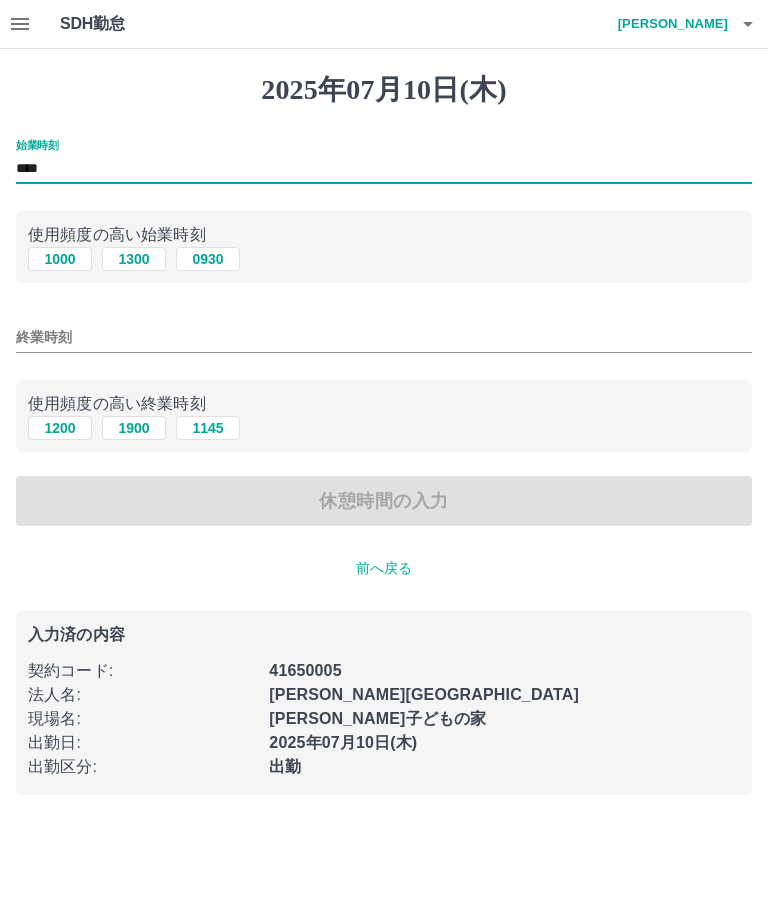 type on "****" 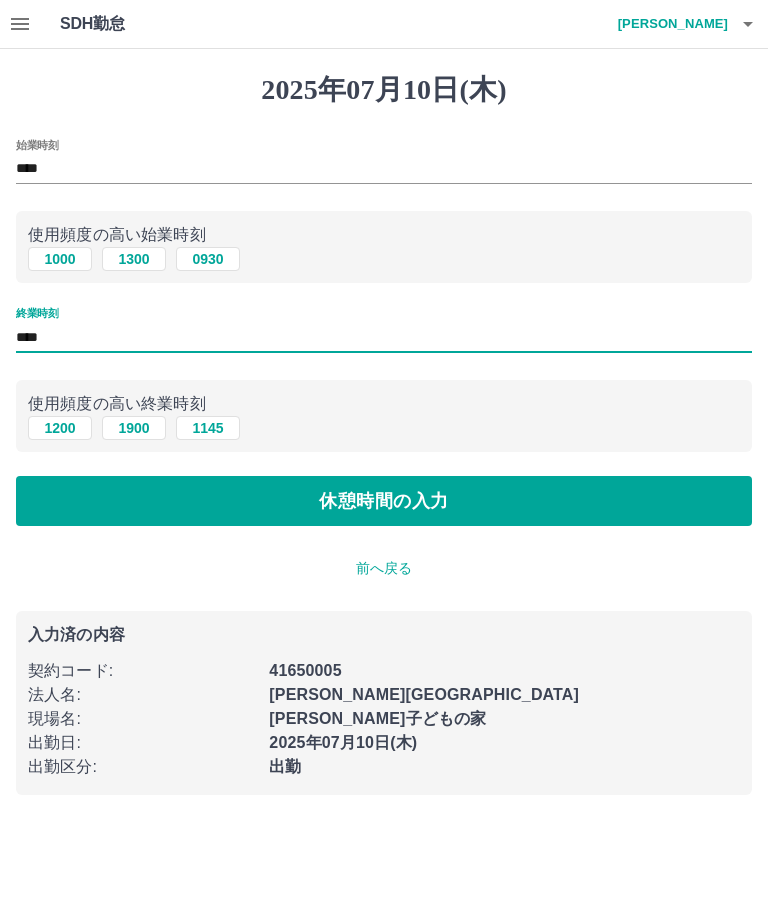 type on "****" 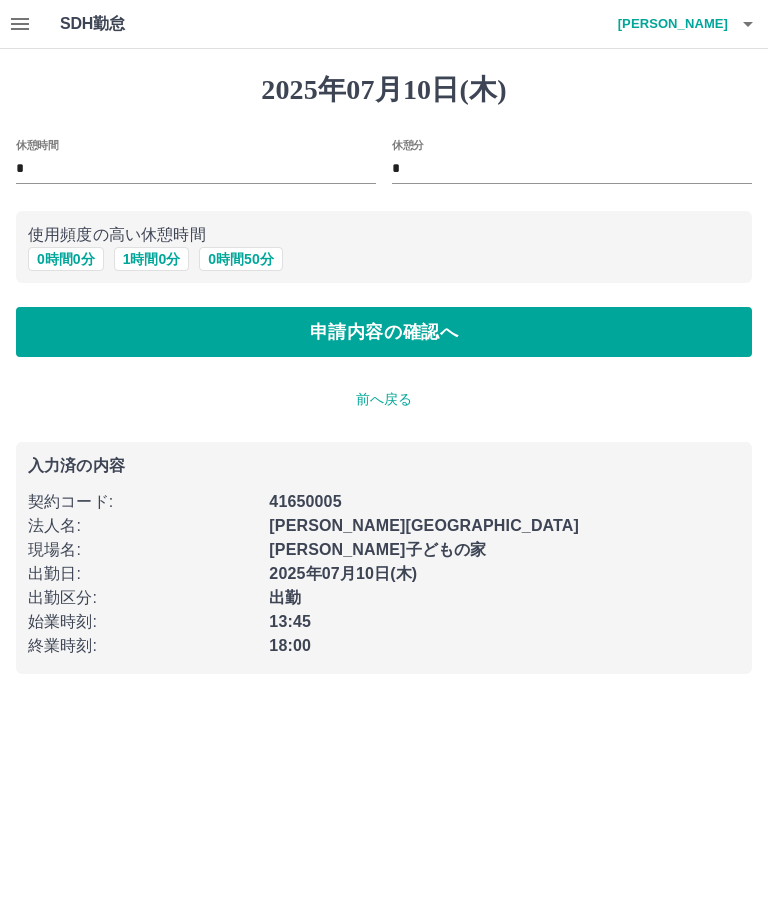 click on "申請内容の確認へ" at bounding box center [384, 332] 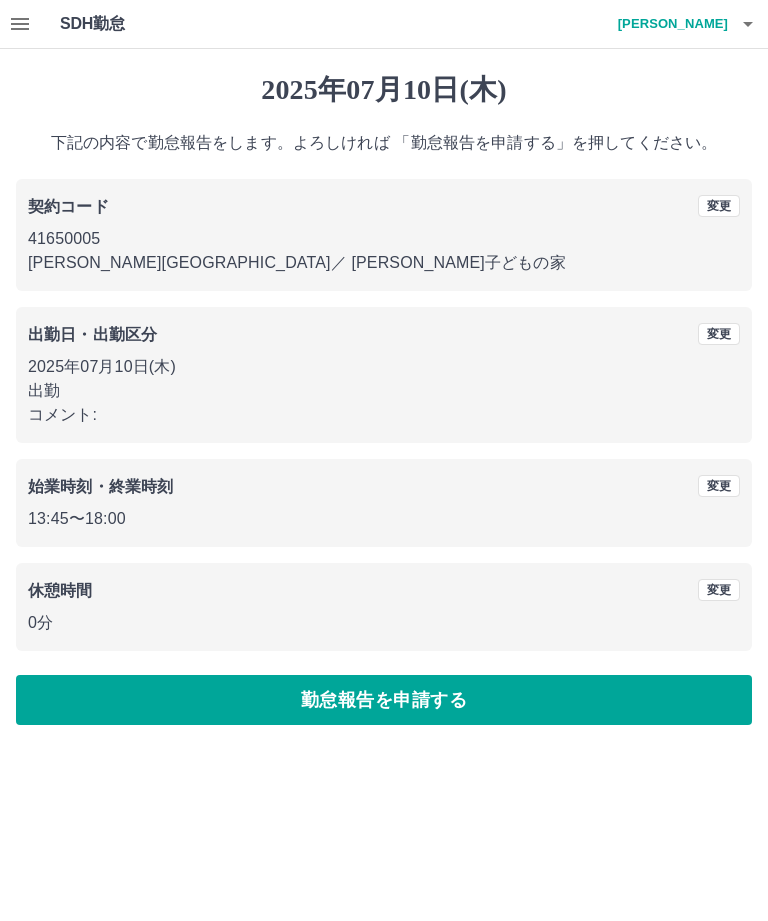 click on "始業時刻・終業時刻 変更 13:45 〜 18:00" at bounding box center (384, 503) 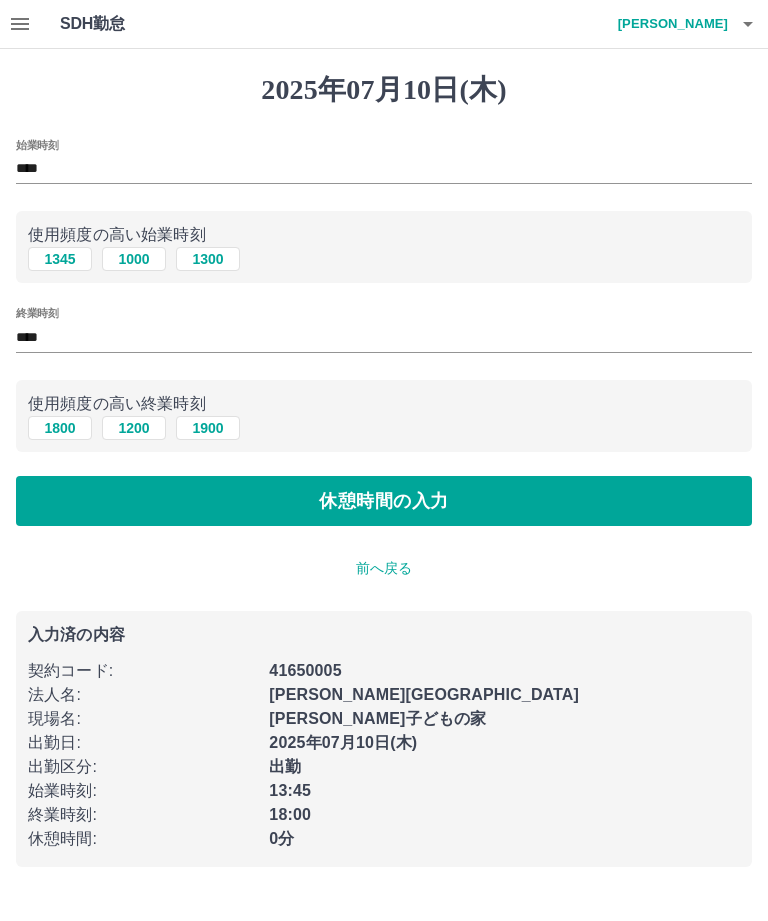 click on "****" at bounding box center [384, 337] 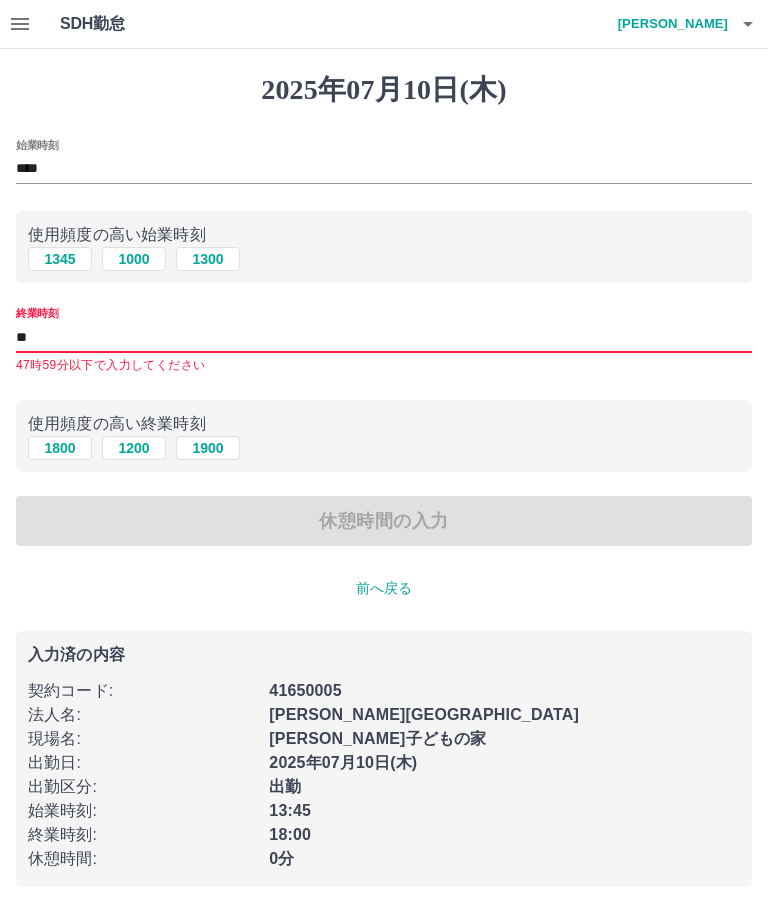 type on "*" 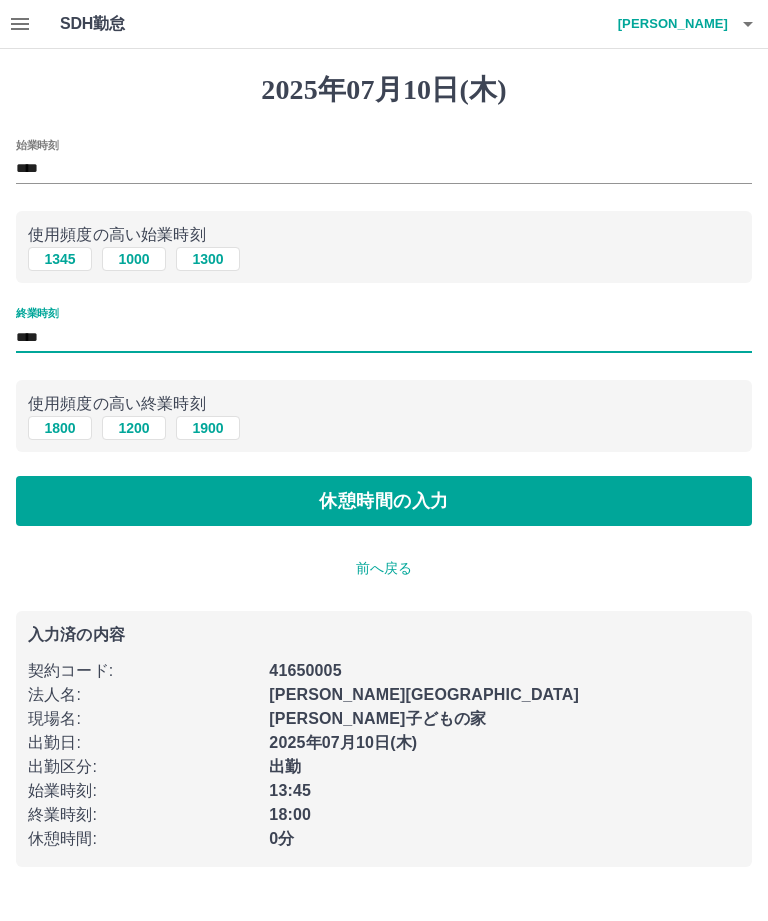 type on "****" 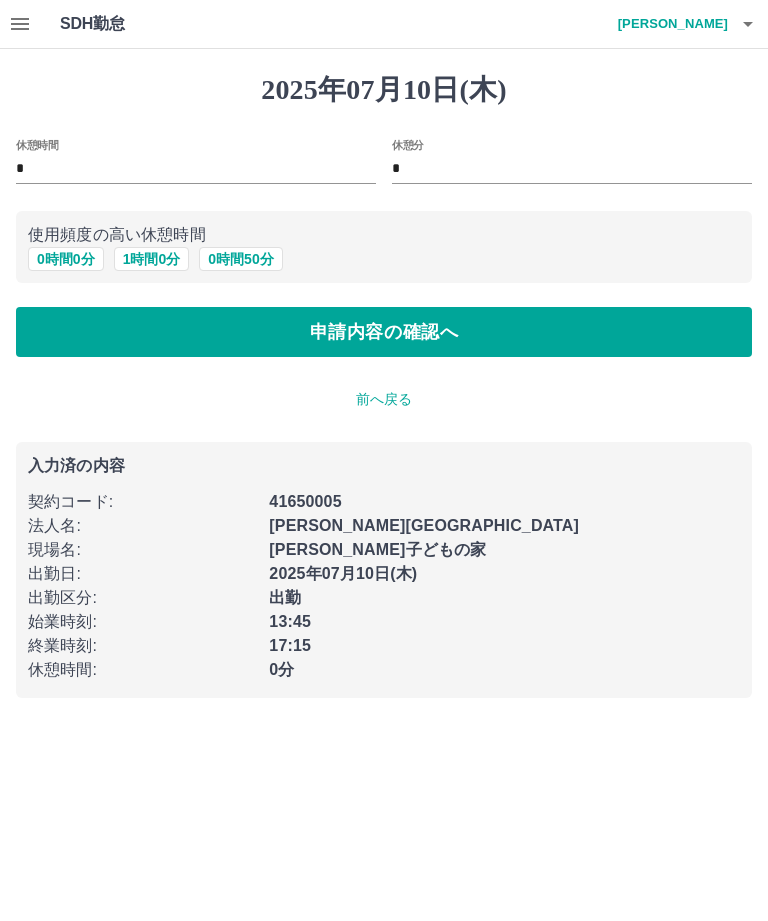 click on "申請内容の確認へ" at bounding box center (384, 332) 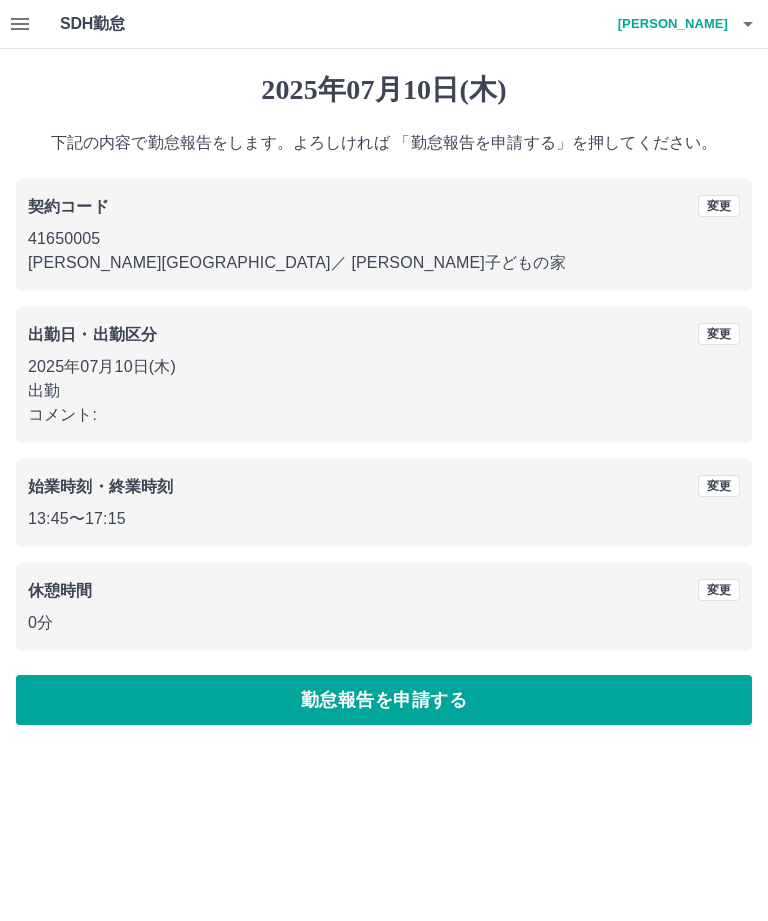 click on "勤怠報告を申請する" at bounding box center (384, 700) 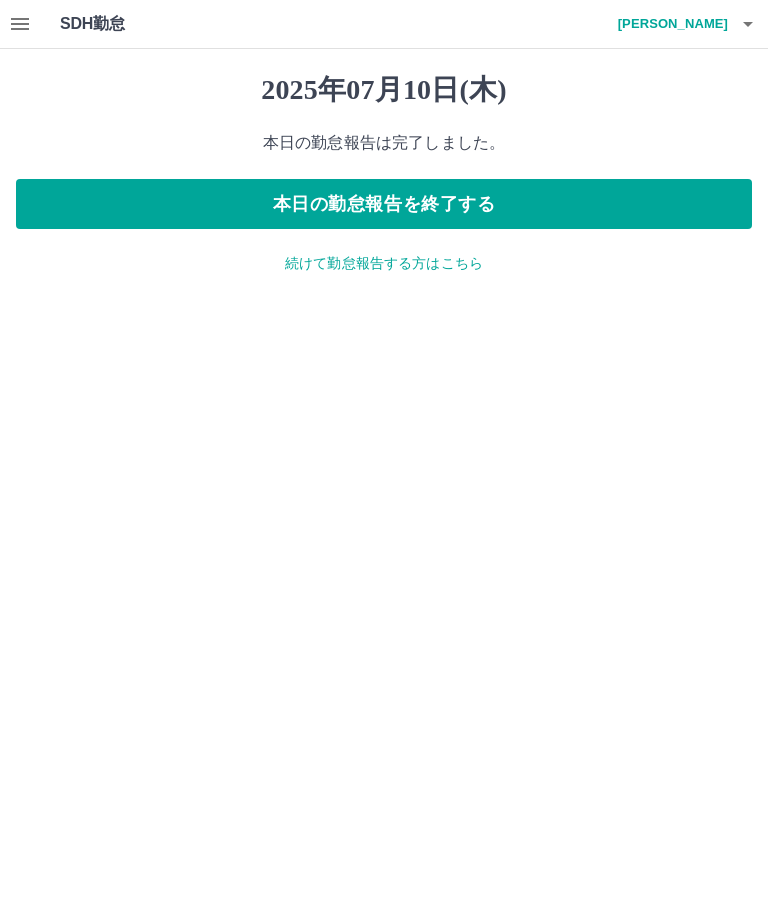 click on "[DATE] 本日の勤怠報告は完了しました。 本日の勤怠報告を終了する 続けて勤怠報告する方はこちら" at bounding box center (384, 173) 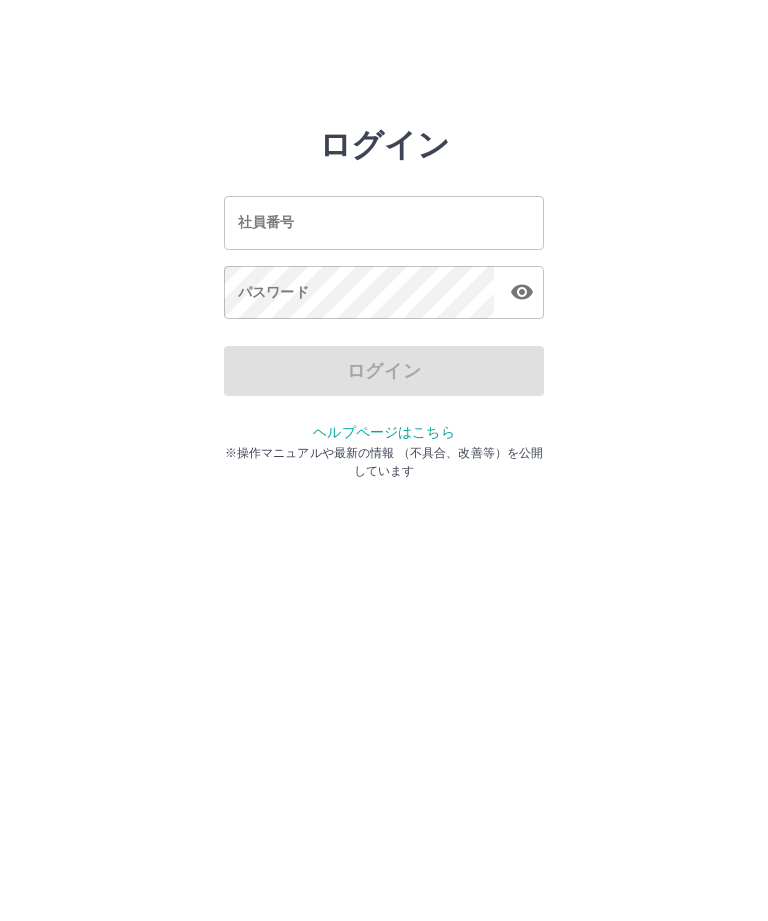 scroll, scrollTop: 0, scrollLeft: 0, axis: both 